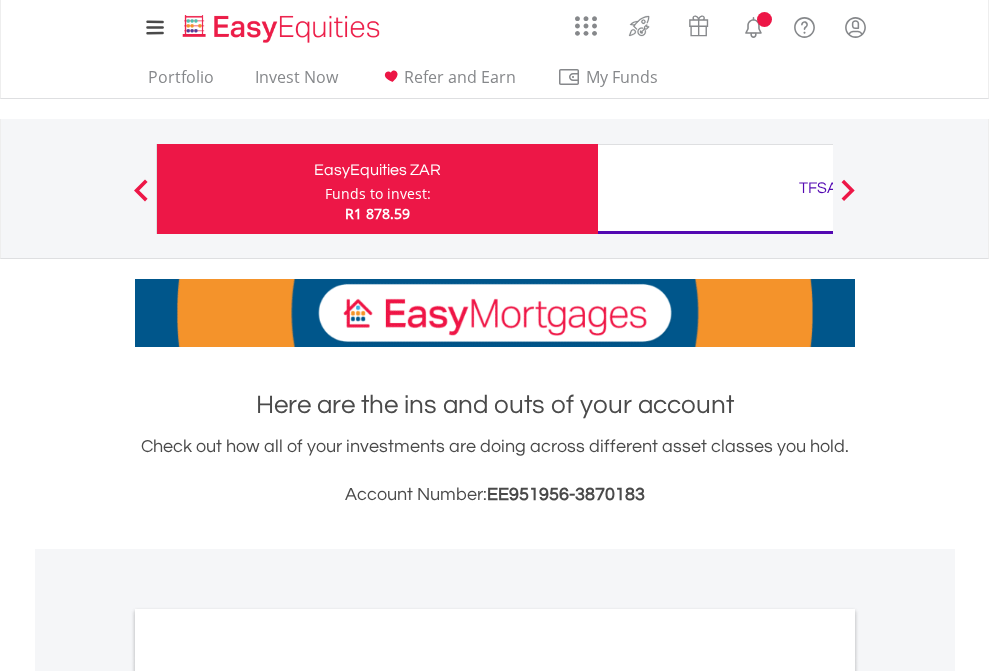 scroll, scrollTop: 0, scrollLeft: 0, axis: both 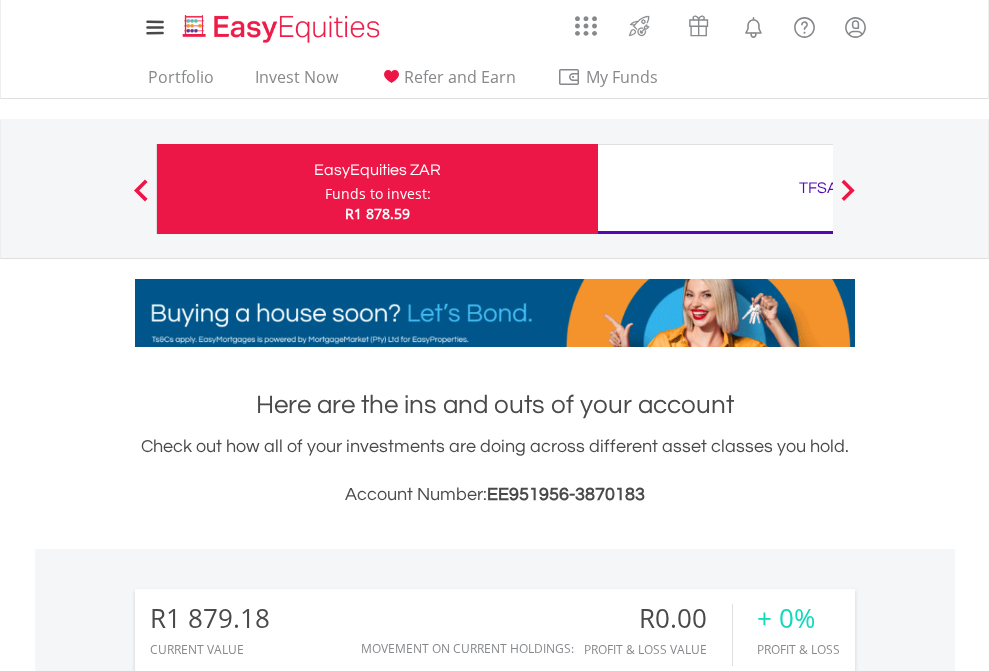 click on "Funds to invest:" at bounding box center [378, 194] 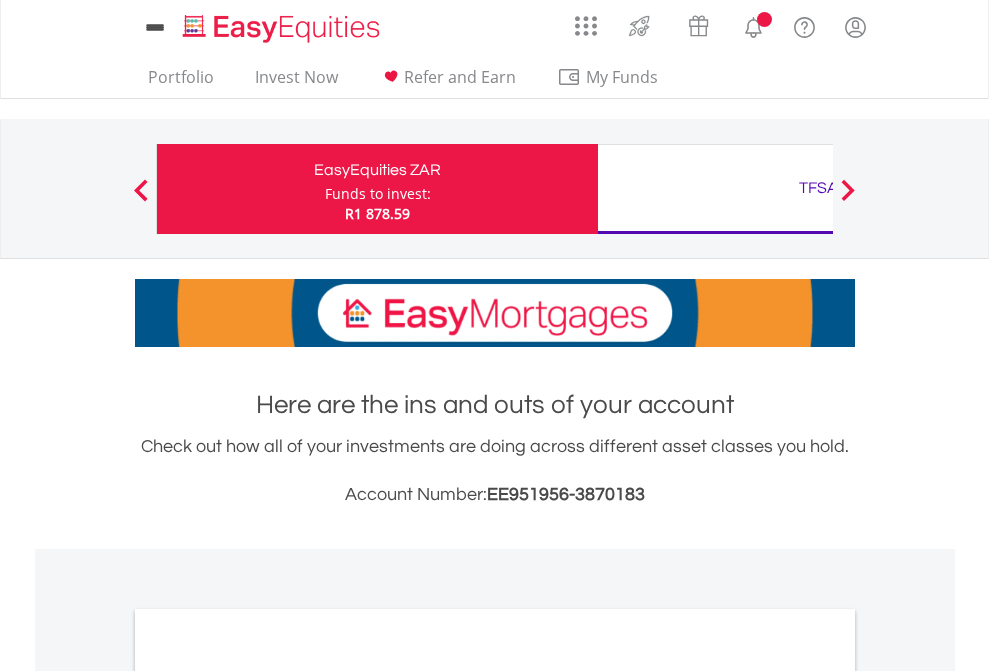 scroll, scrollTop: 0, scrollLeft: 0, axis: both 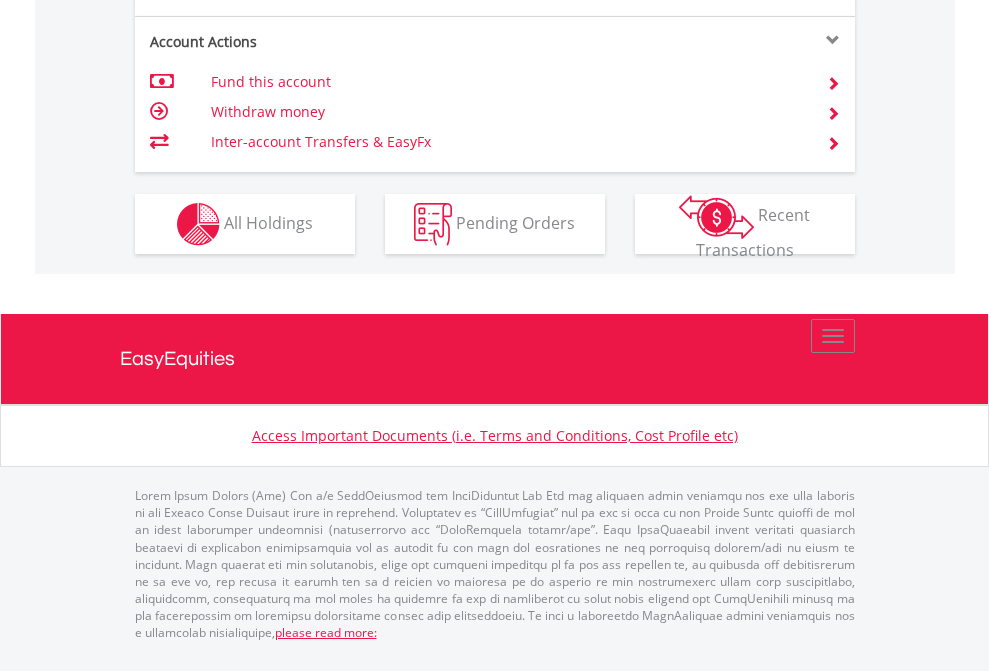click on "Investment types" at bounding box center [706, -337] 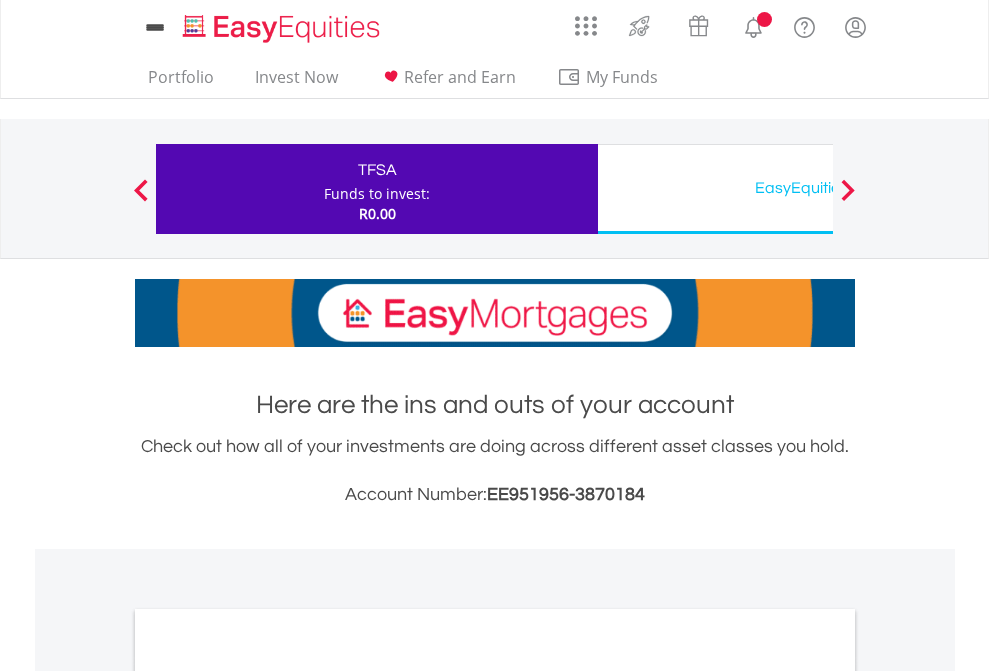scroll, scrollTop: 0, scrollLeft: 0, axis: both 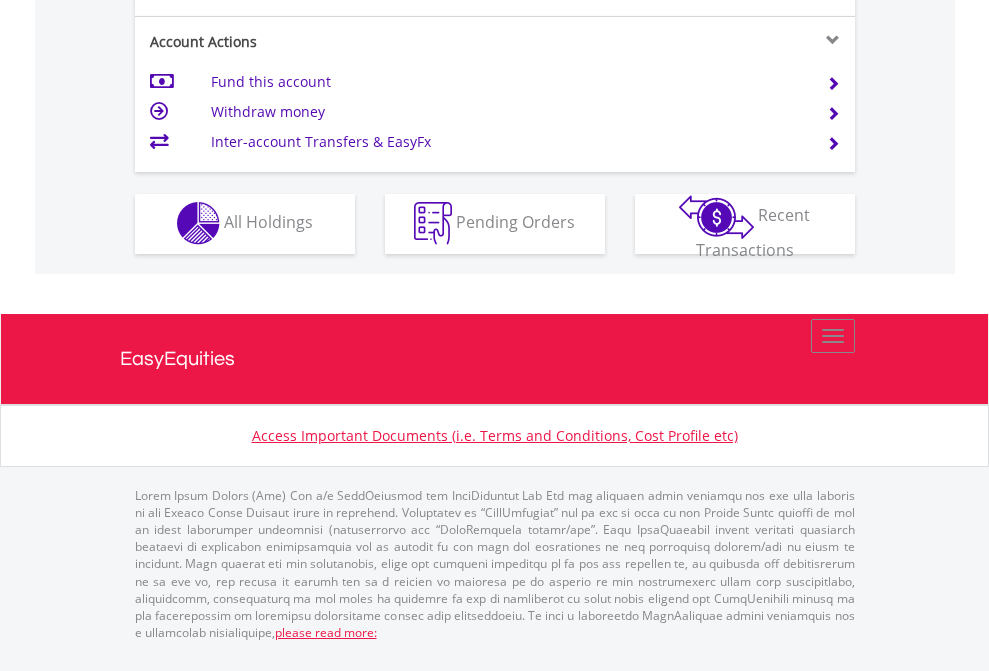 click on "Investment types" at bounding box center [706, -353] 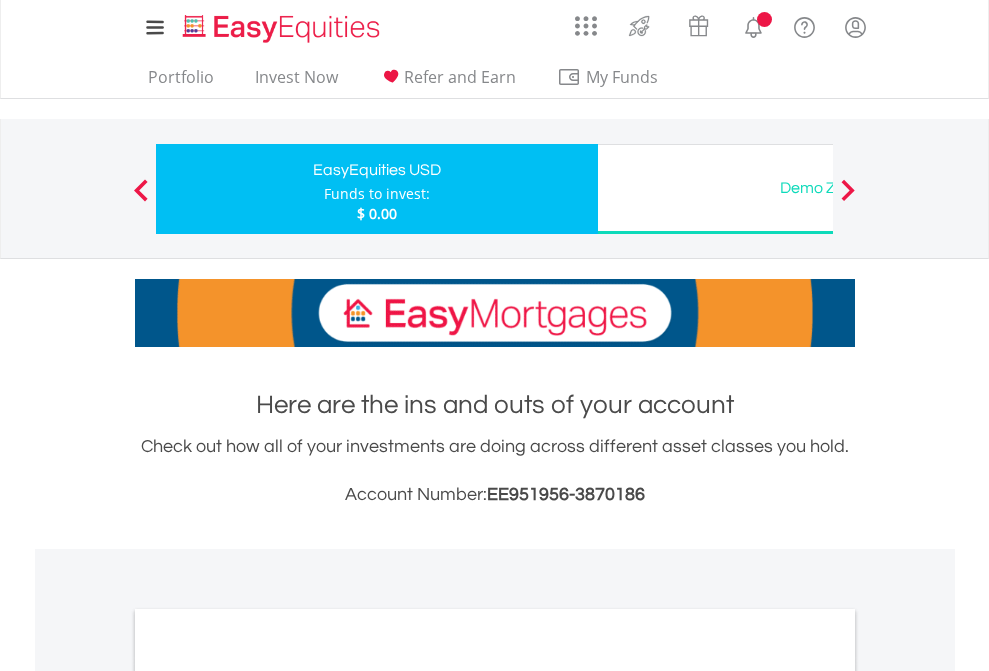 scroll, scrollTop: 0, scrollLeft: 0, axis: both 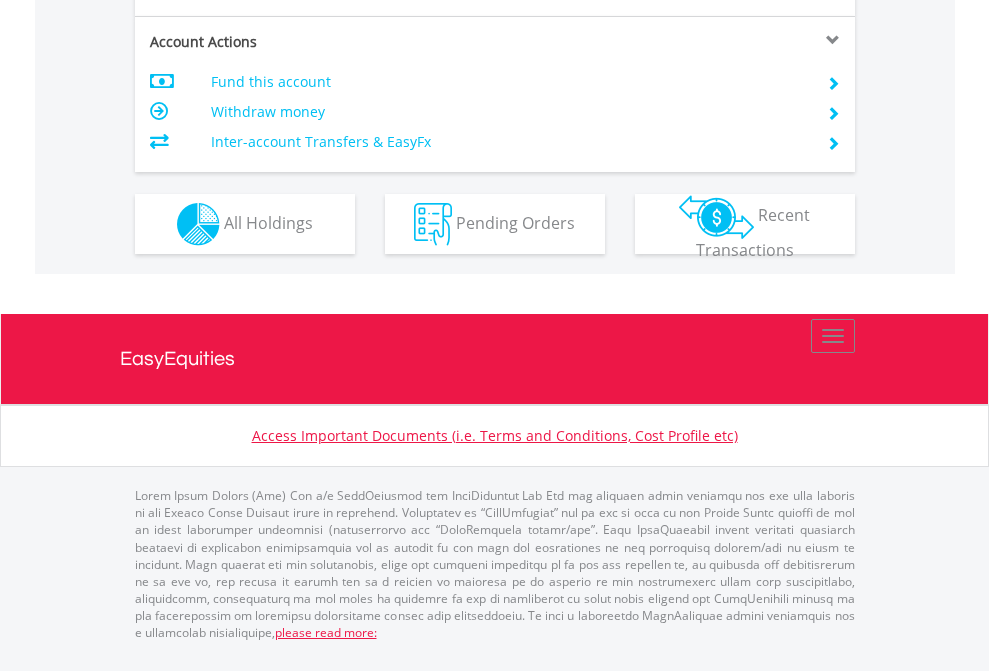 click on "Investment types" at bounding box center (706, -337) 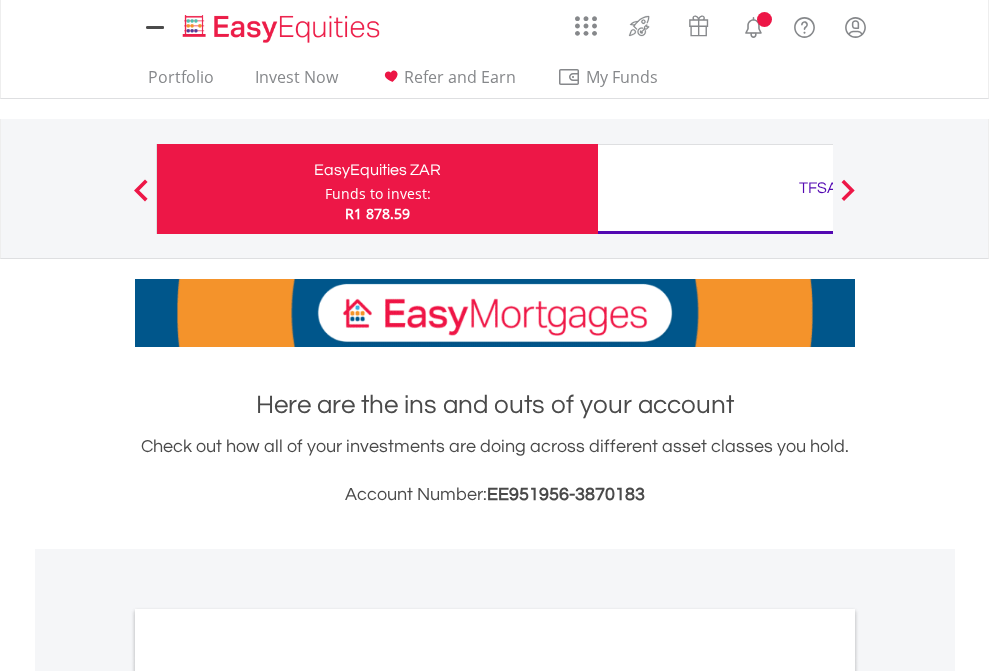 scroll, scrollTop: 0, scrollLeft: 0, axis: both 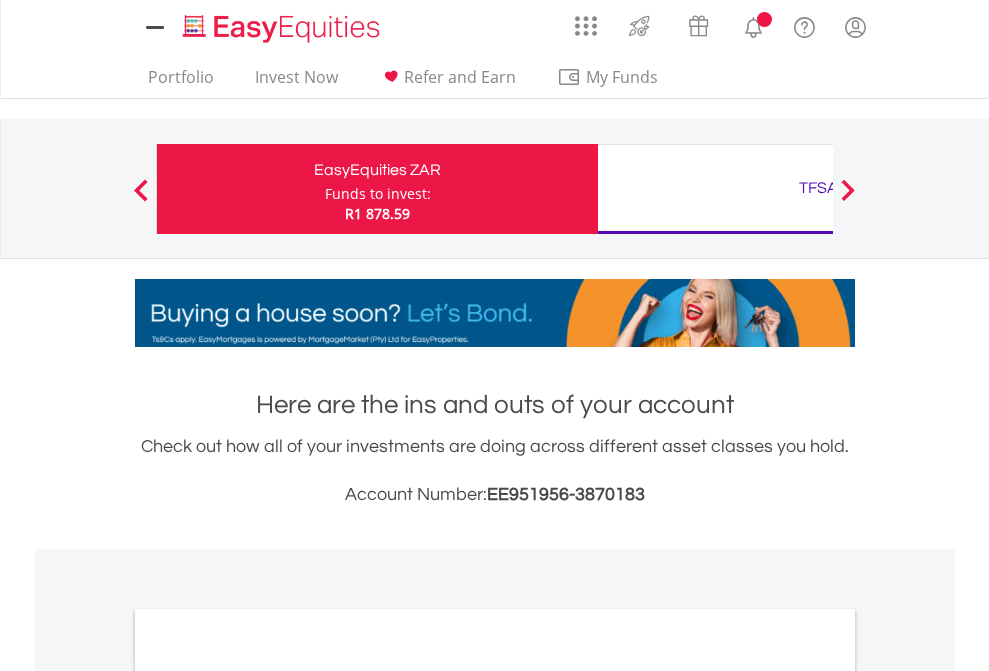 click on "All Holdings" at bounding box center (268, 1096) 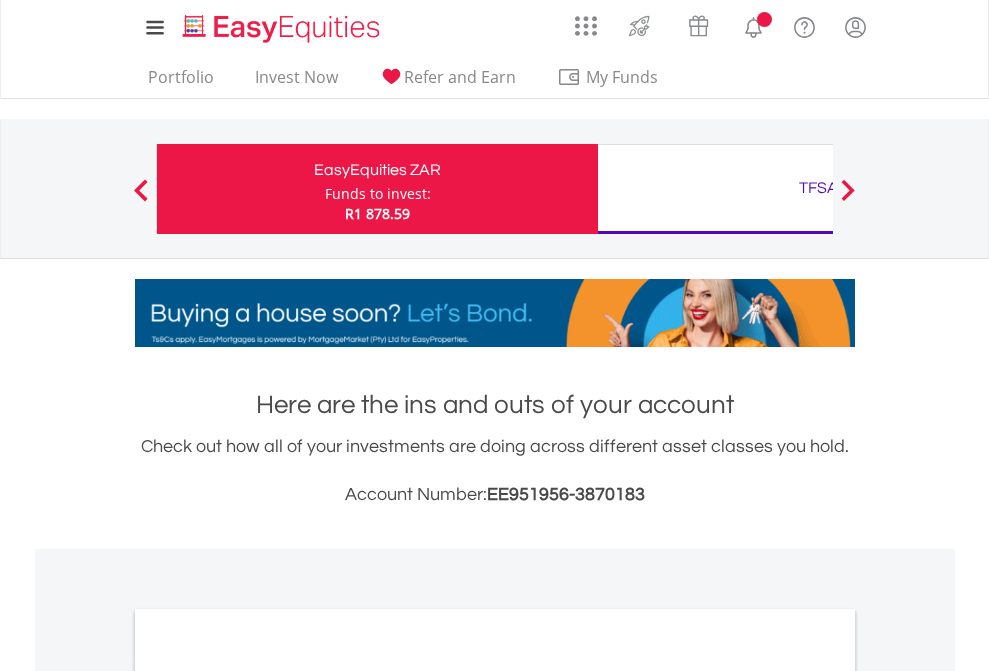 scroll, scrollTop: 1202, scrollLeft: 0, axis: vertical 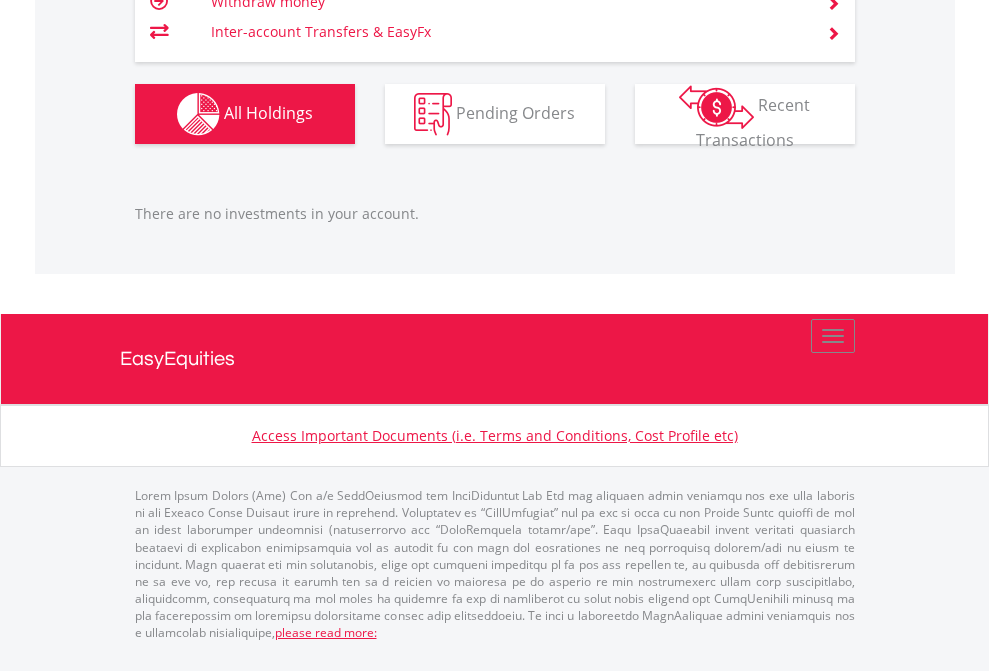 click on "TFSA" at bounding box center [818, -1206] 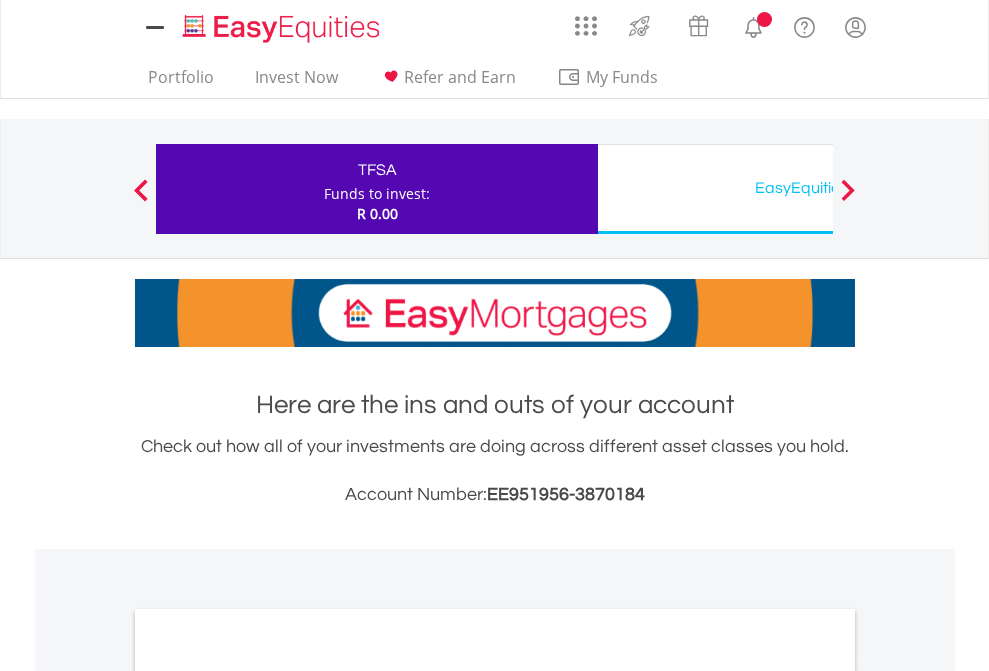scroll, scrollTop: 0, scrollLeft: 0, axis: both 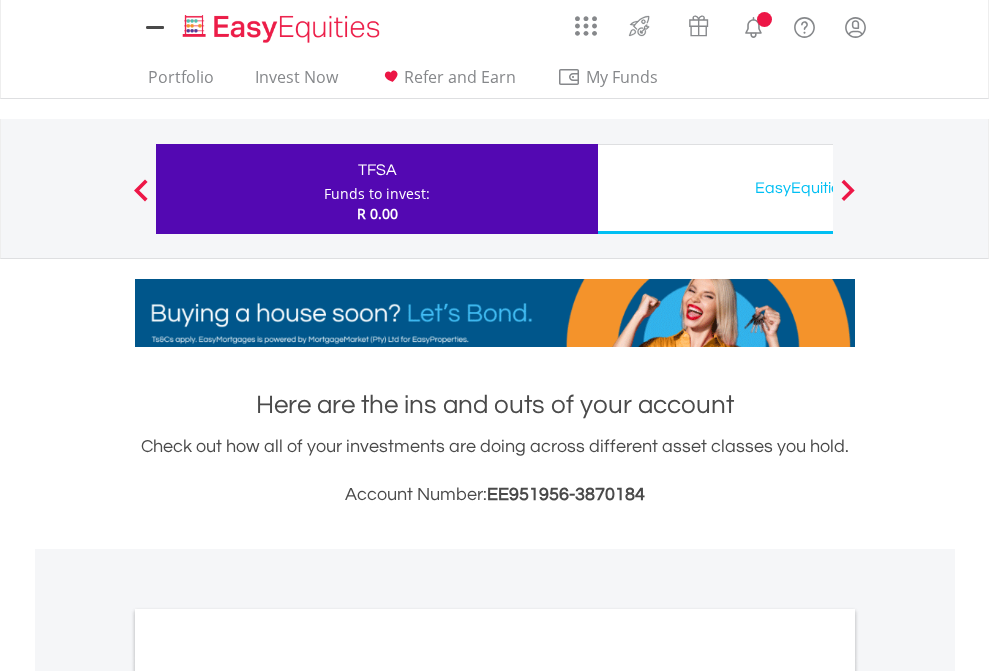 click on "All Holdings" at bounding box center [268, 1096] 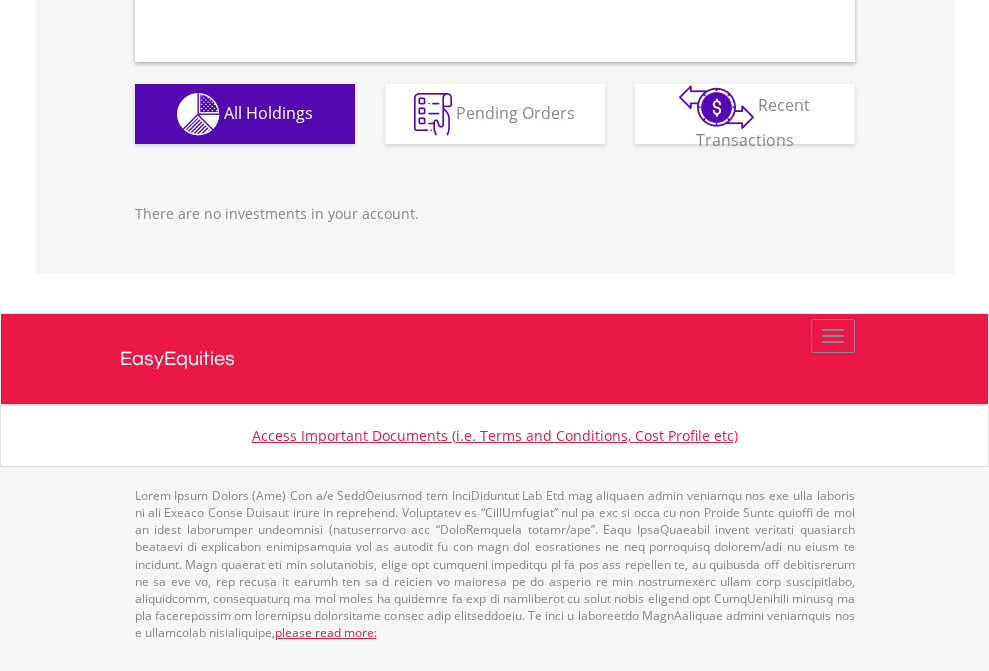 scroll, scrollTop: 1980, scrollLeft: 0, axis: vertical 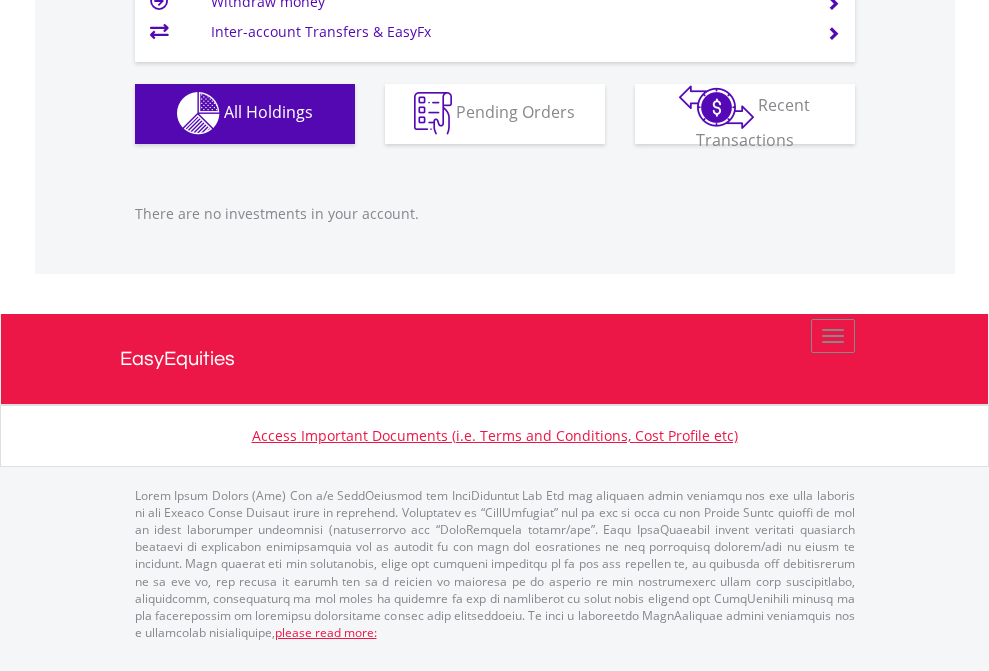 click on "EasyEquities USD" at bounding box center (818, -1142) 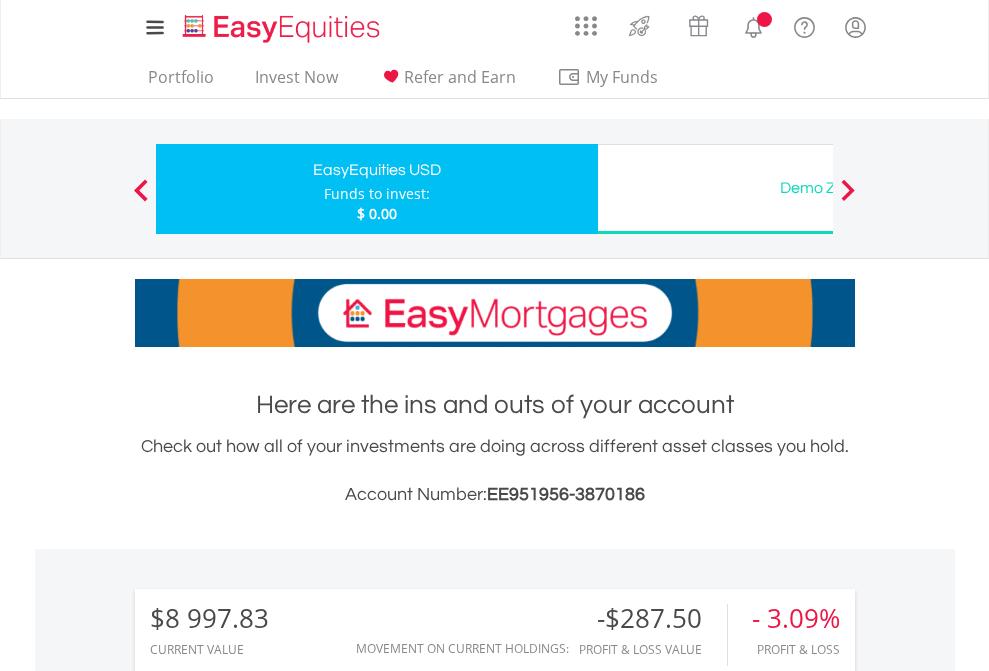 scroll, scrollTop: 0, scrollLeft: 0, axis: both 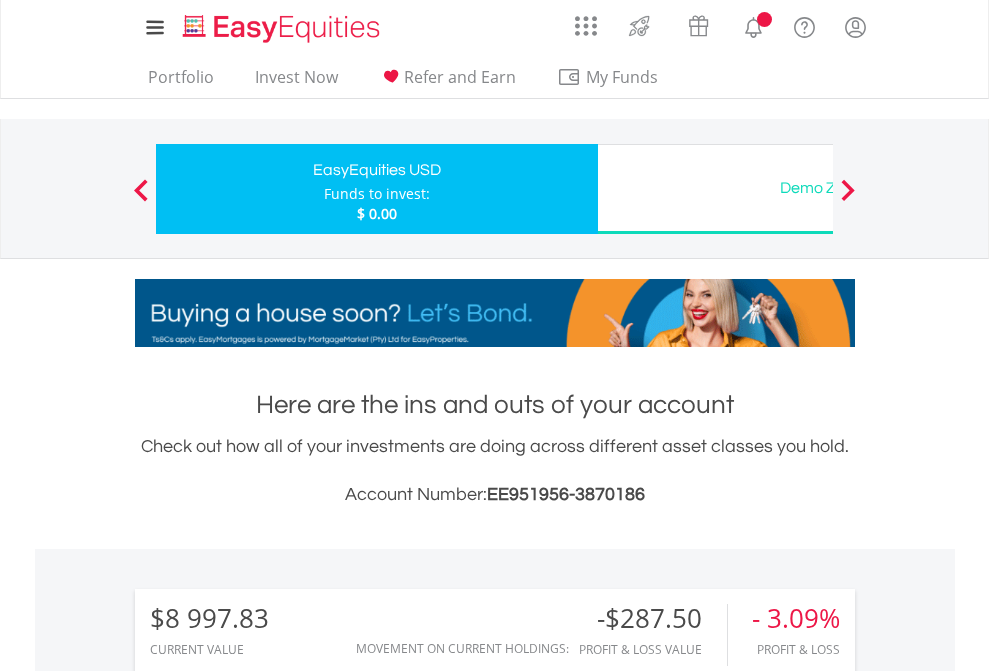 click on "All Holdings" at bounding box center [268, 1466] 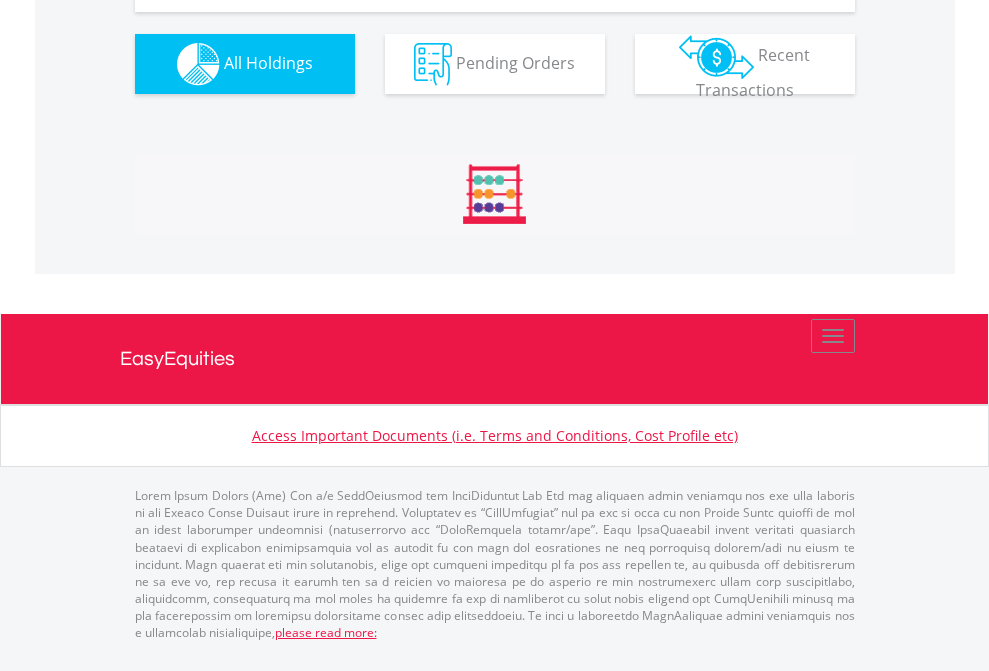 scroll, scrollTop: 2224, scrollLeft: 0, axis: vertical 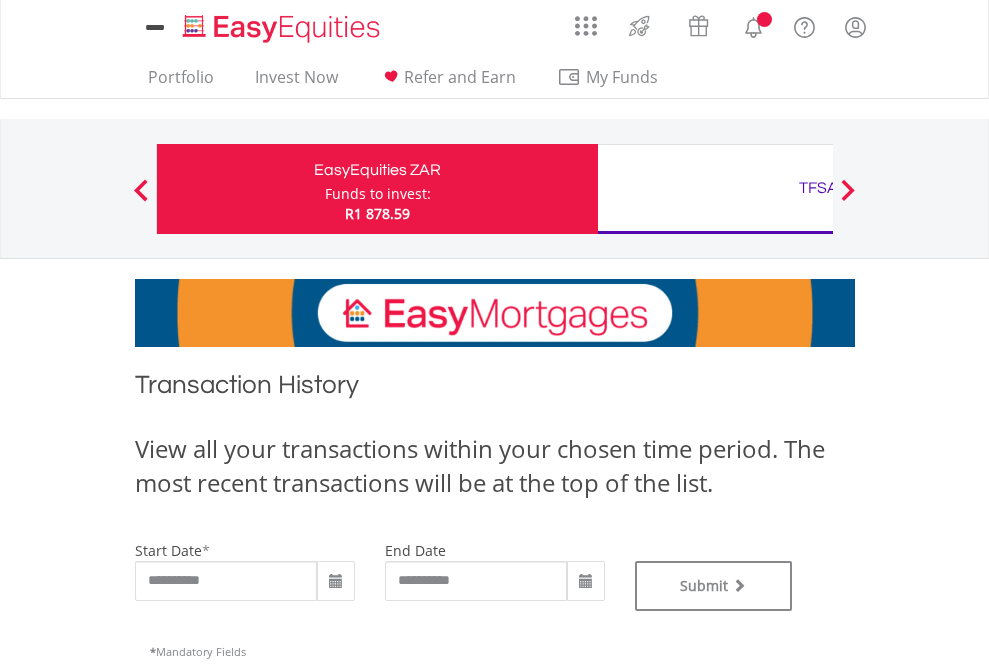 type on "**********" 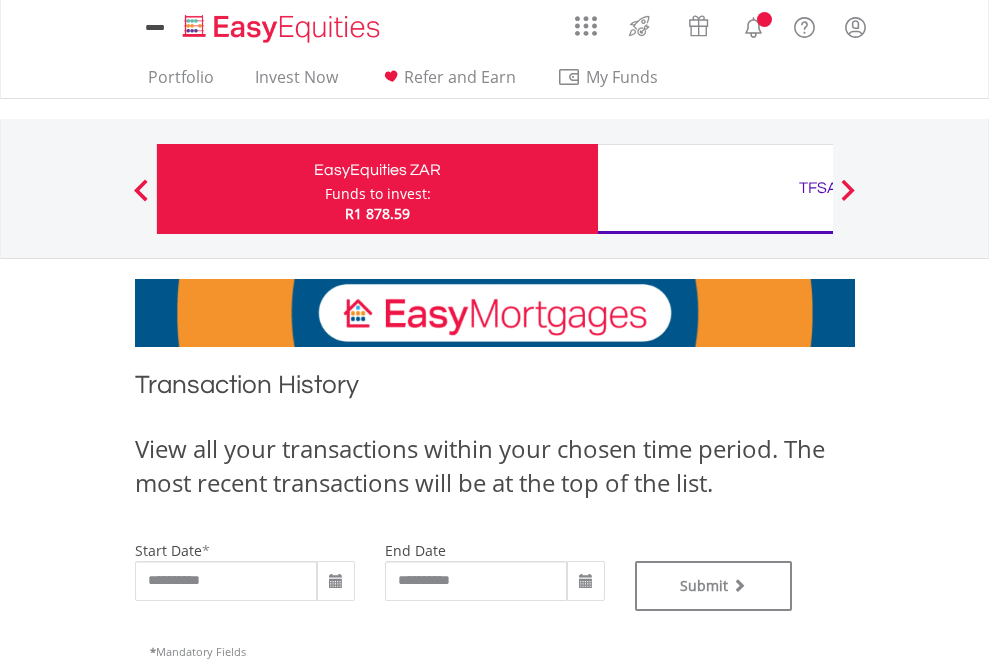 scroll, scrollTop: 0, scrollLeft: 0, axis: both 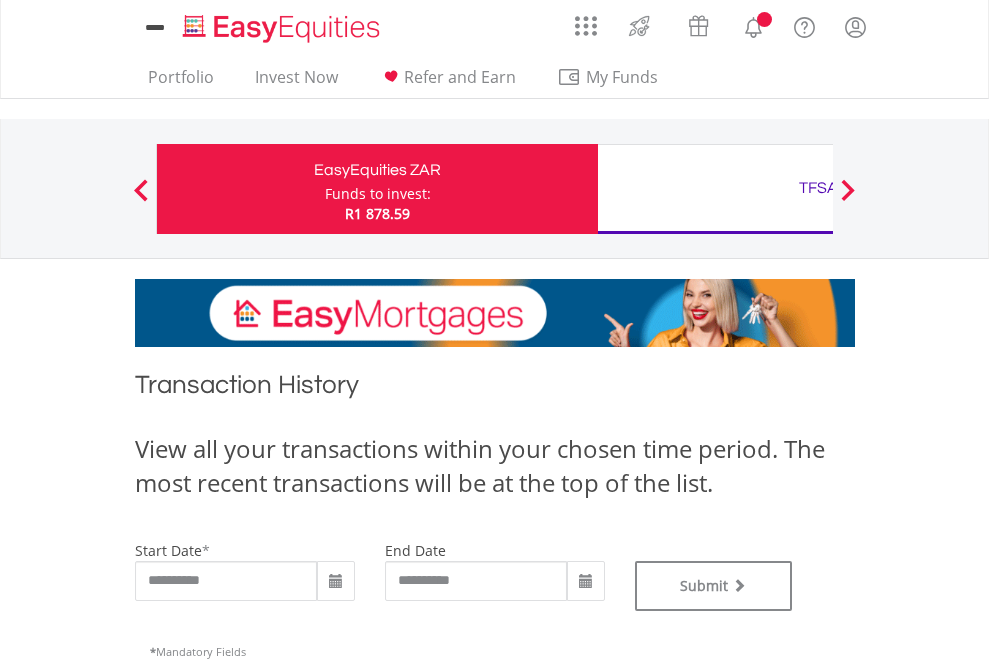 type on "**********" 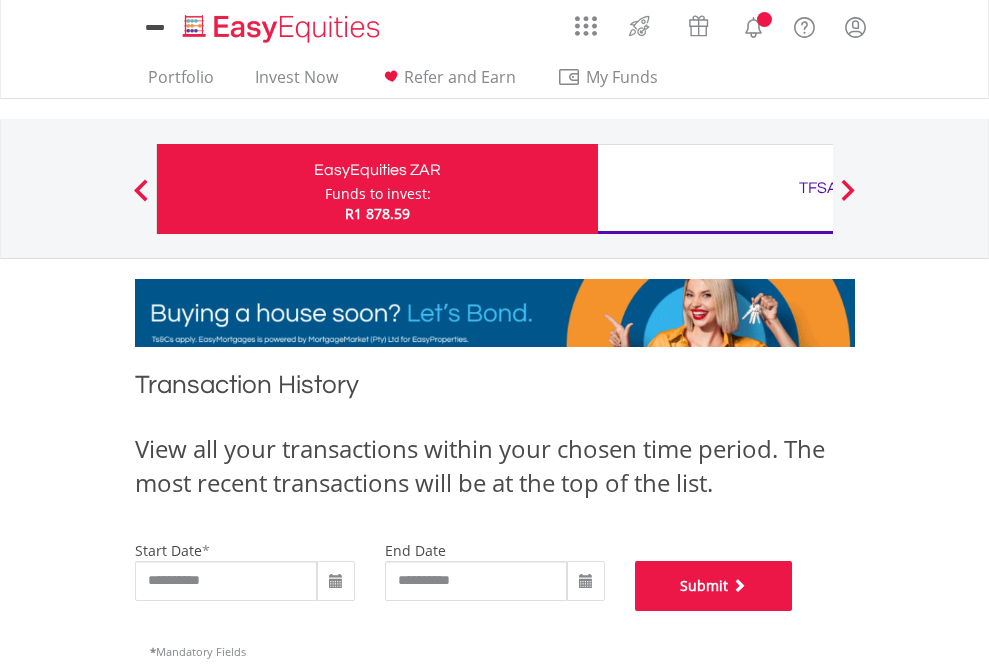 click on "Submit" at bounding box center [714, 586] 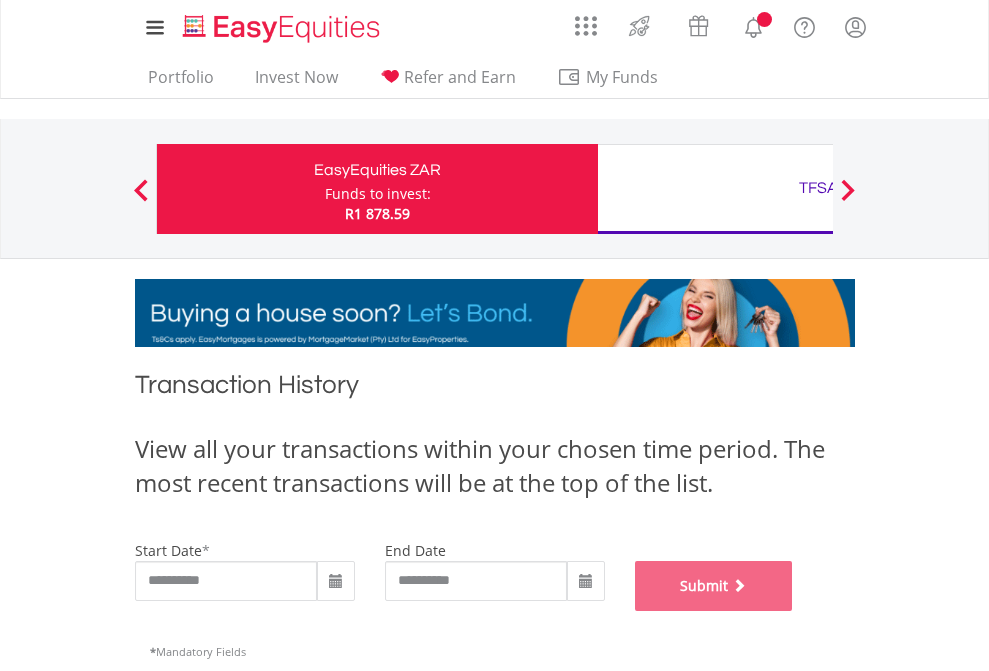 scroll, scrollTop: 811, scrollLeft: 0, axis: vertical 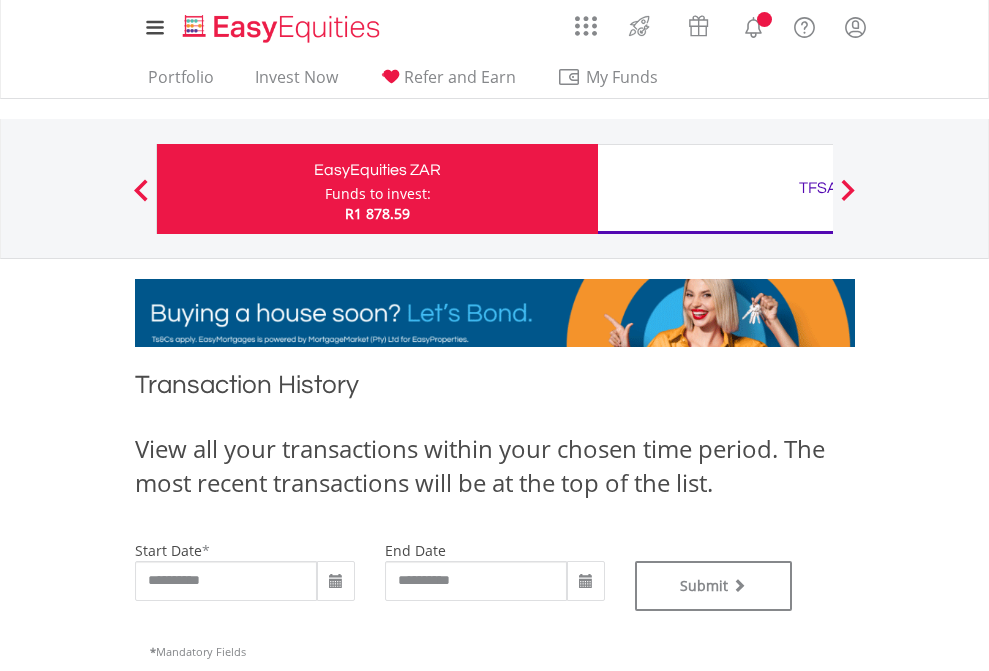 click on "TFSA" at bounding box center [818, 188] 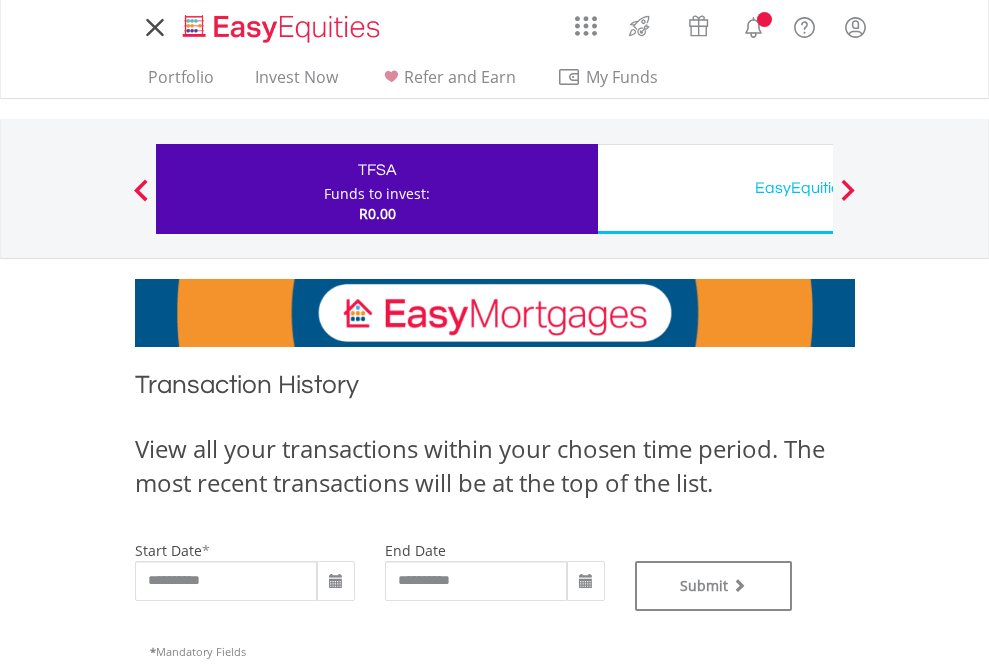 scroll, scrollTop: 0, scrollLeft: 0, axis: both 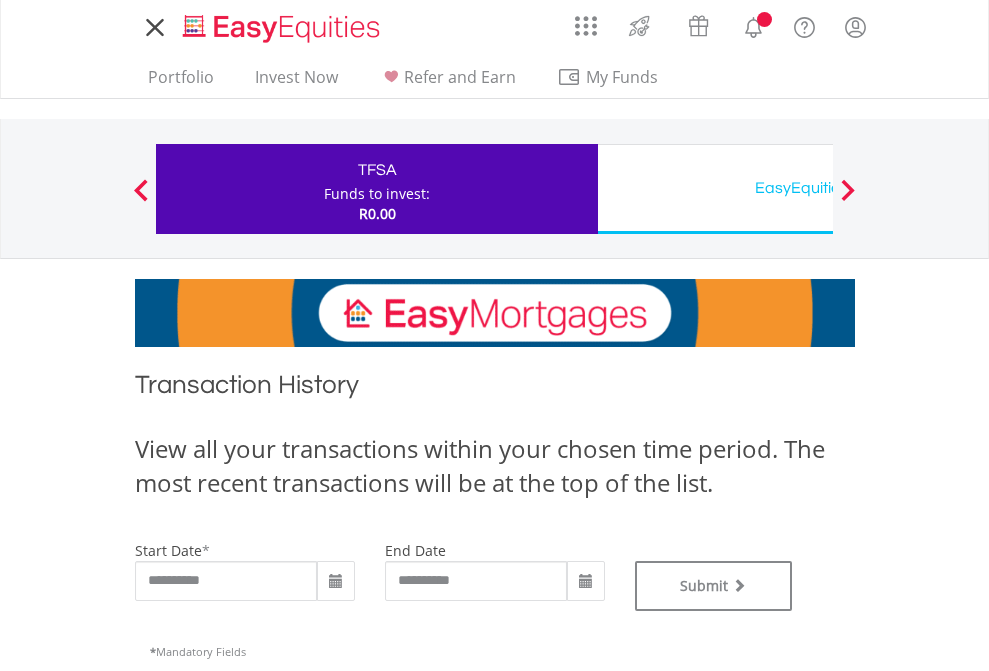 type on "**********" 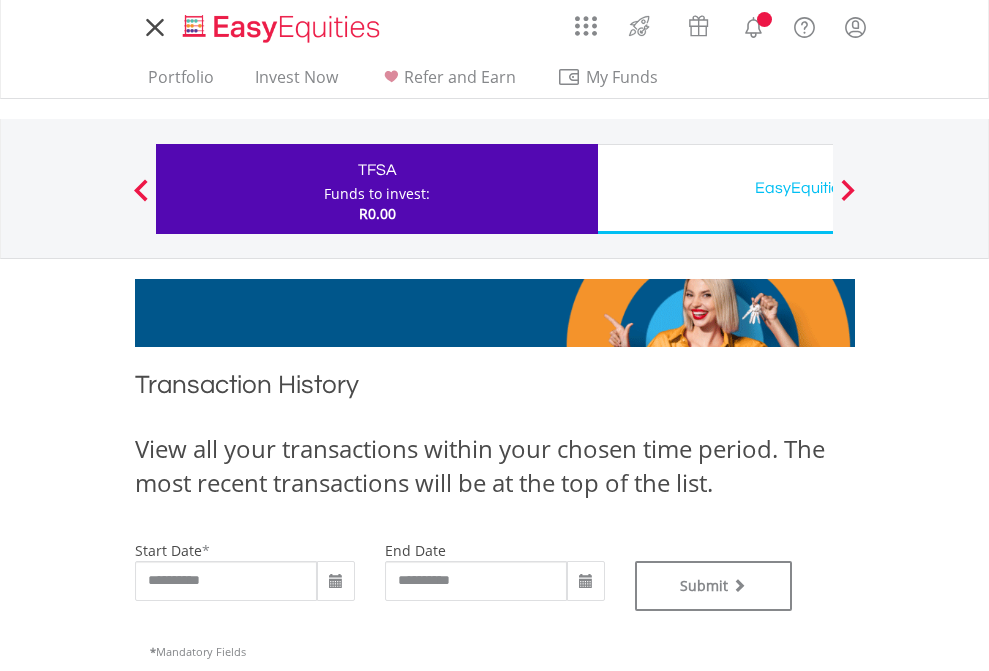 type on "**********" 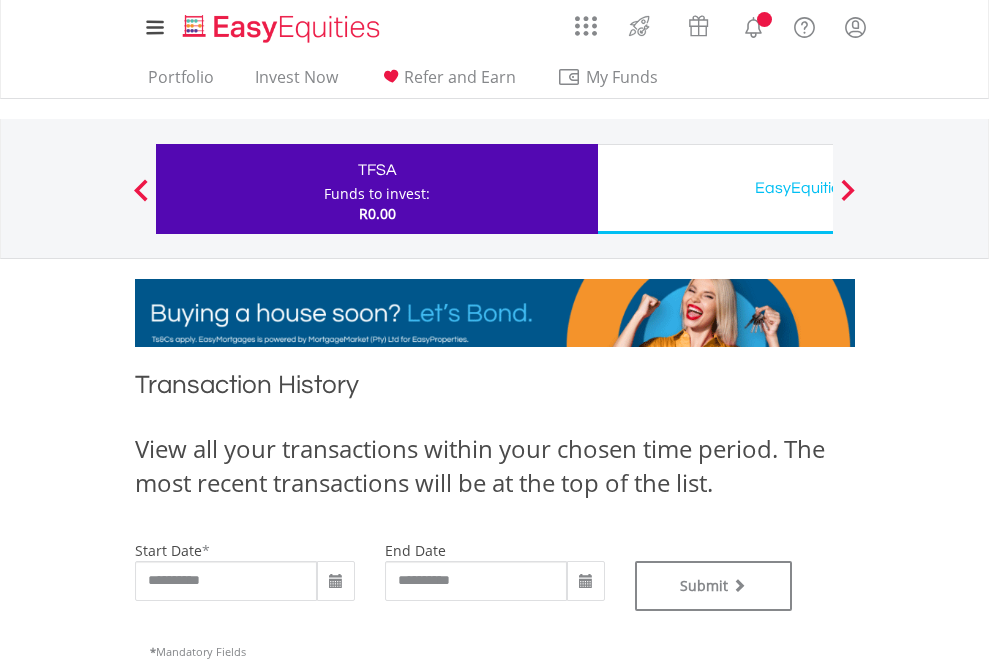 scroll, scrollTop: 811, scrollLeft: 0, axis: vertical 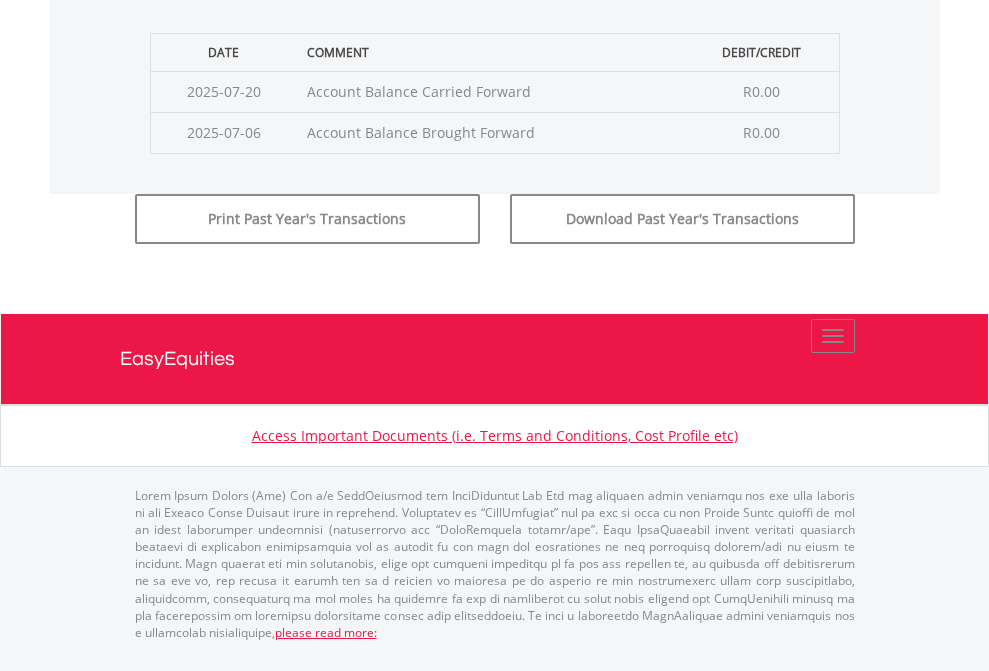 click on "Submit" at bounding box center (714, -183) 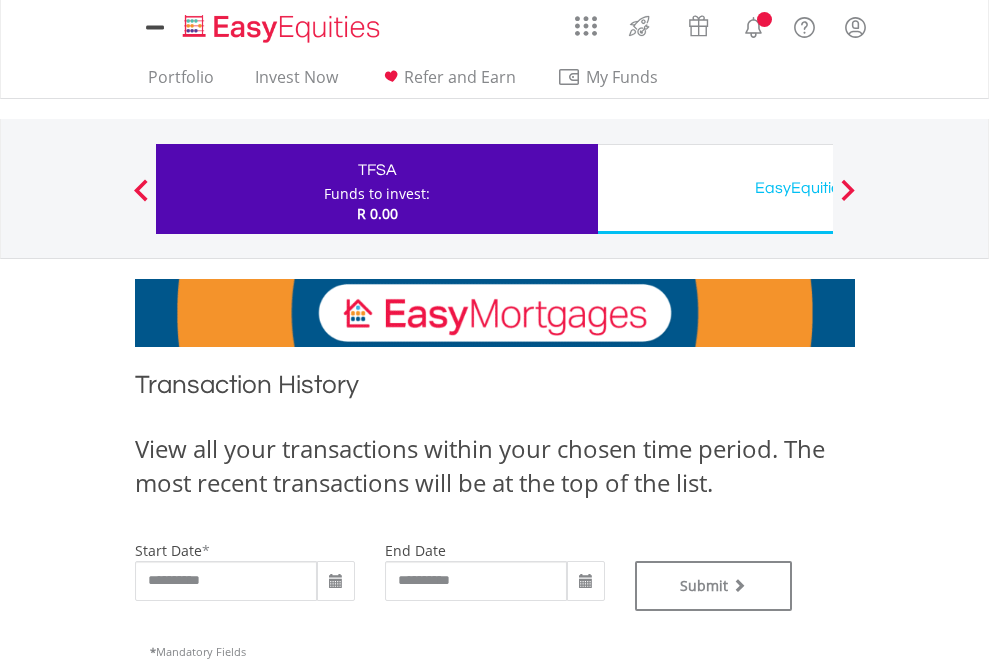 scroll, scrollTop: 0, scrollLeft: 0, axis: both 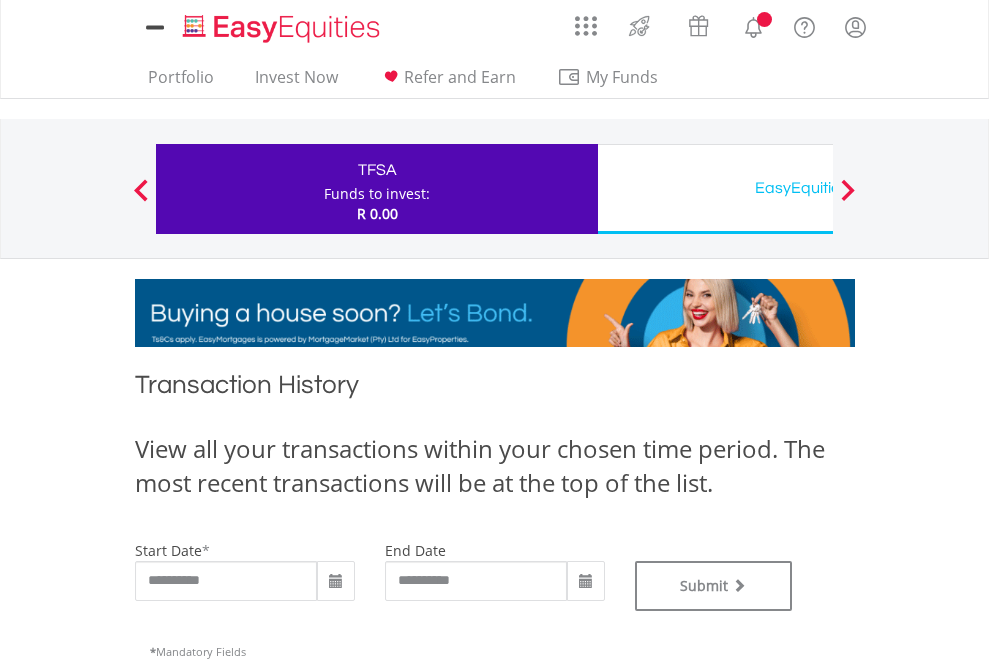 click on "EasyEquities USD" at bounding box center [818, 188] 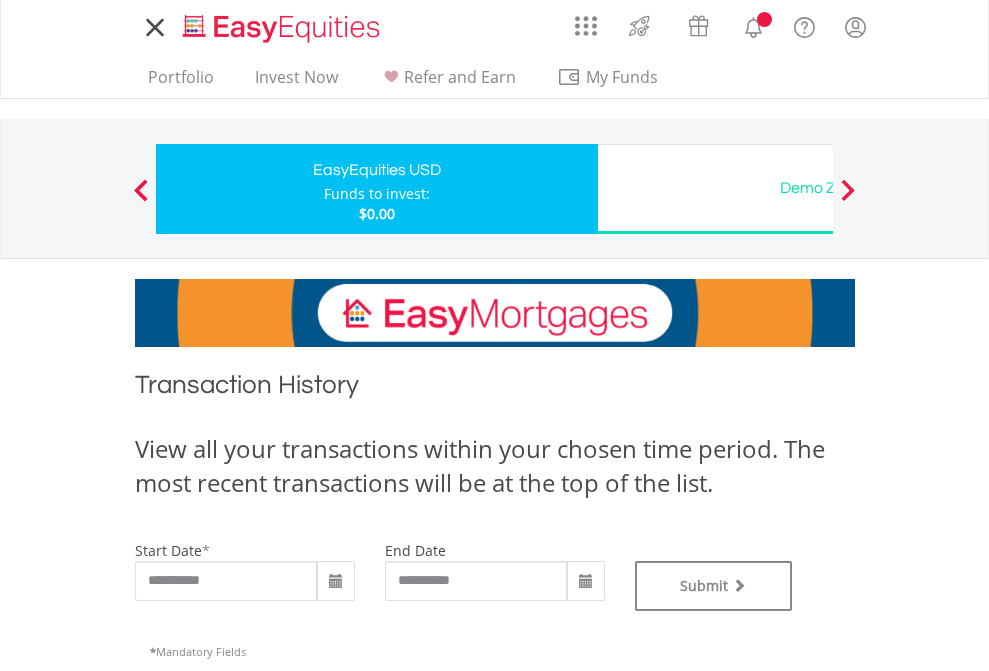 scroll, scrollTop: 0, scrollLeft: 0, axis: both 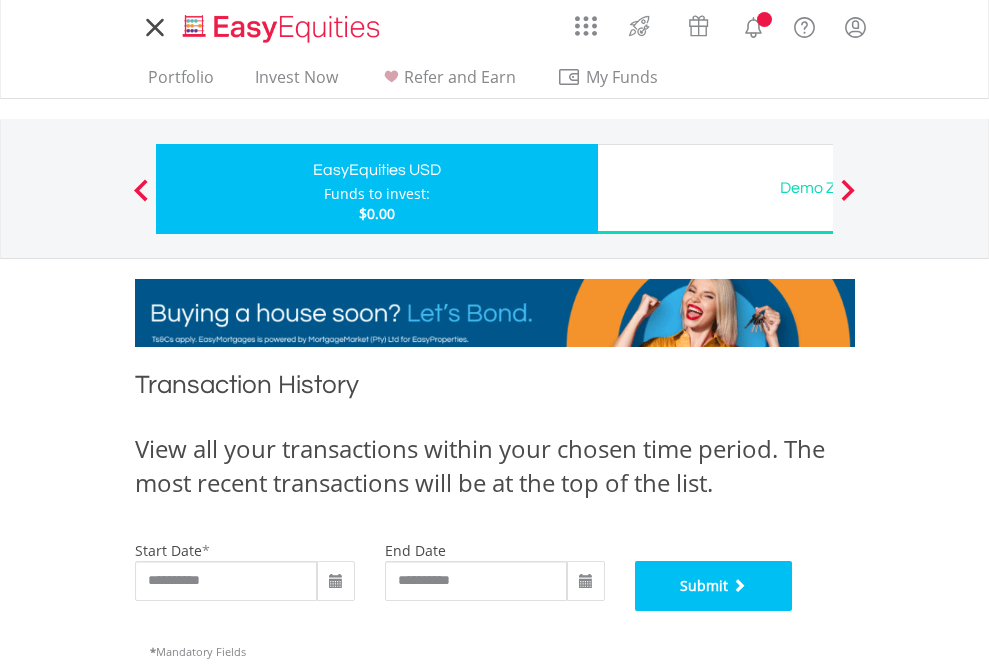 click on "Submit" at bounding box center [714, 586] 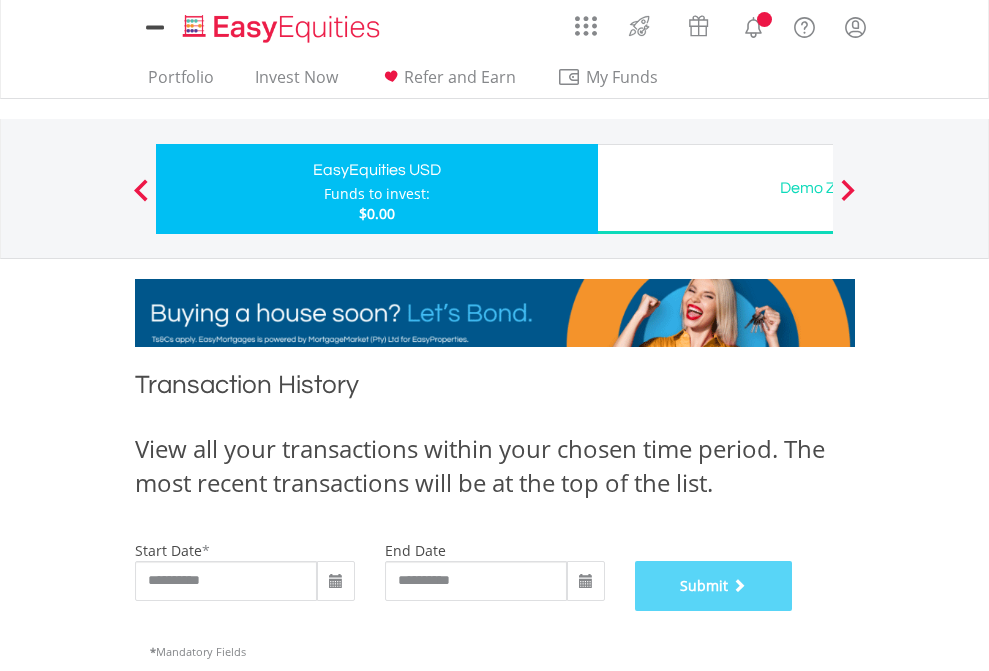 scroll, scrollTop: 811, scrollLeft: 0, axis: vertical 